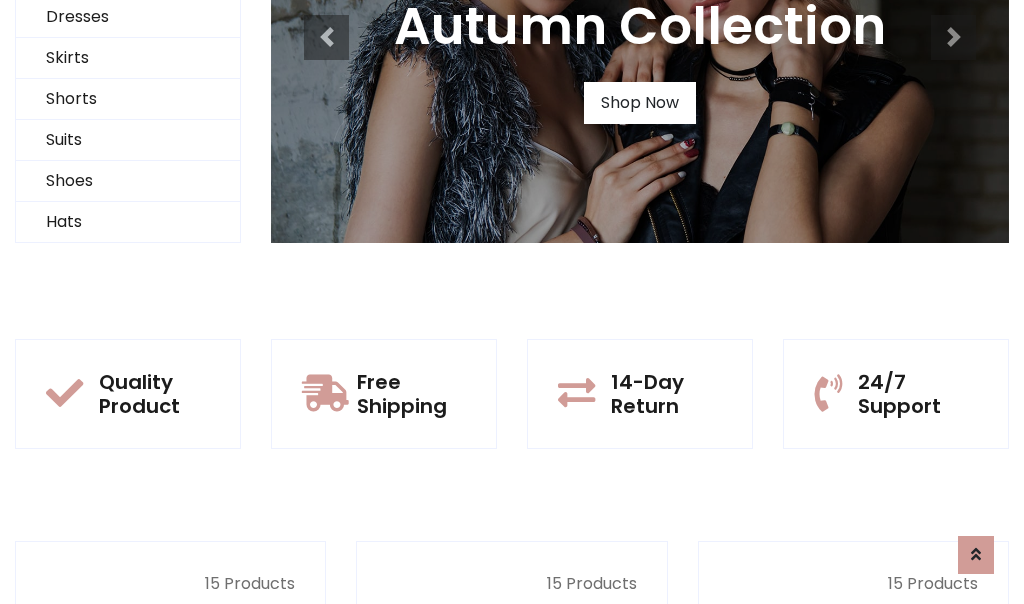scroll, scrollTop: 0, scrollLeft: 0, axis: both 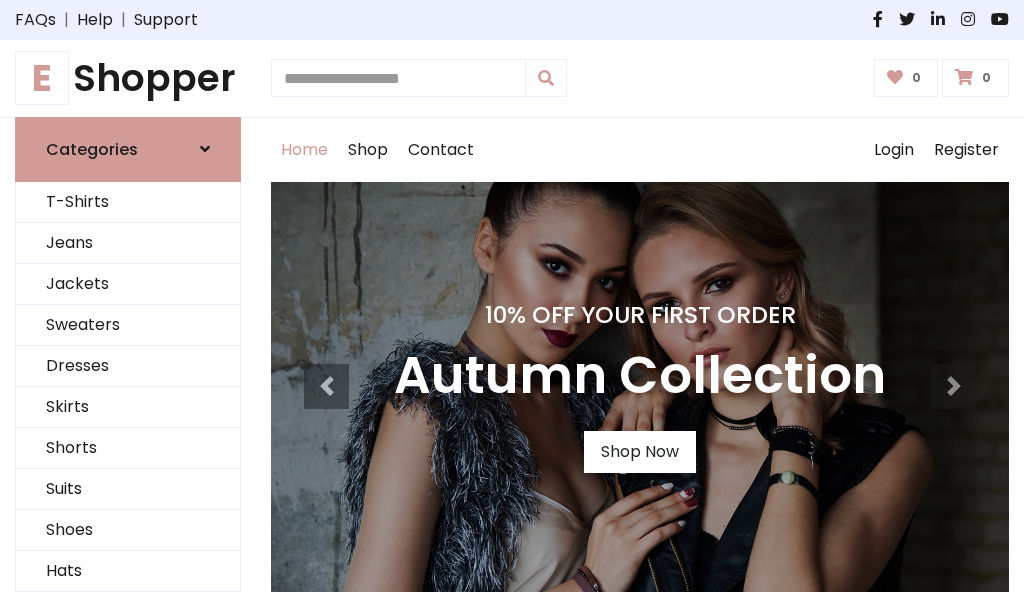 click on "10% Off Your First Order" at bounding box center [640, 315] 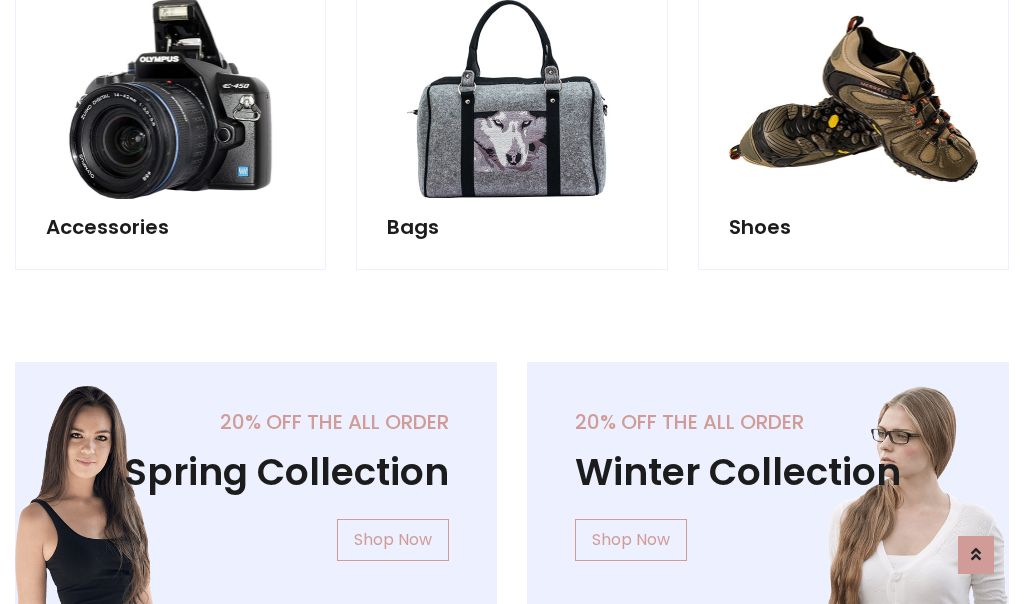 scroll, scrollTop: 4023, scrollLeft: 0, axis: vertical 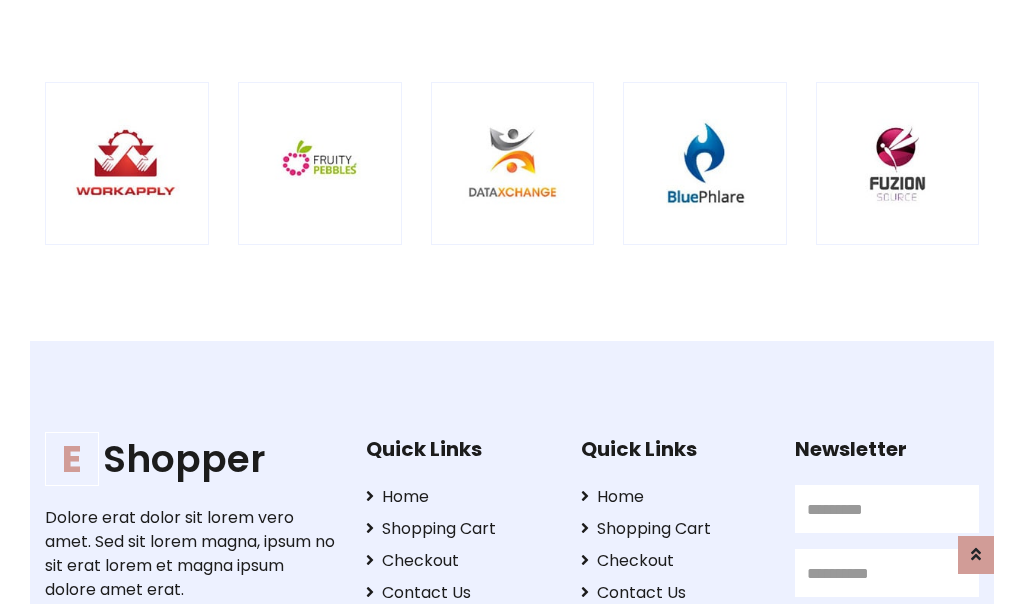click at bounding box center (128, -1835) 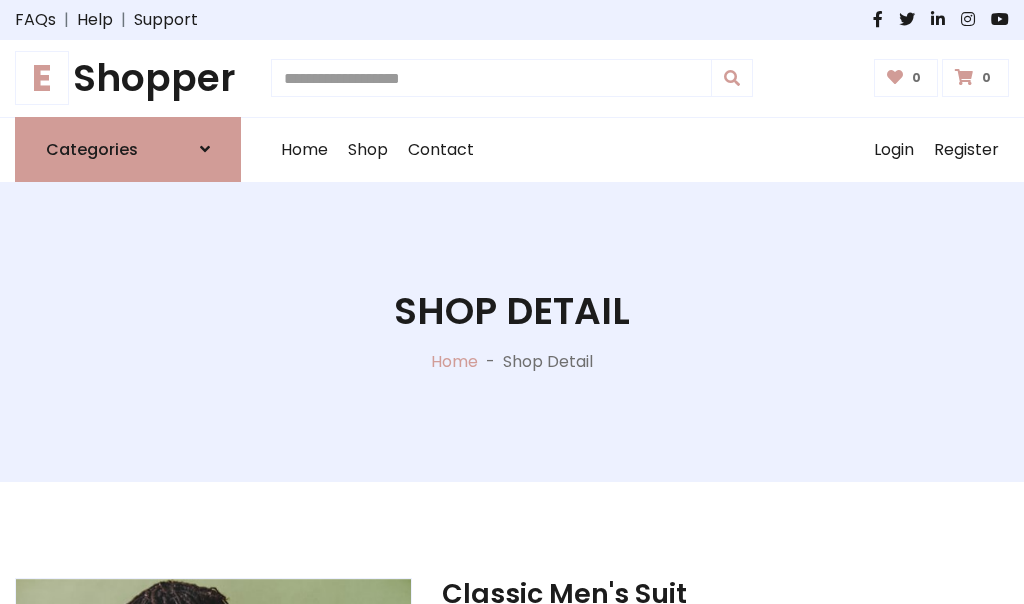 scroll, scrollTop: 0, scrollLeft: 0, axis: both 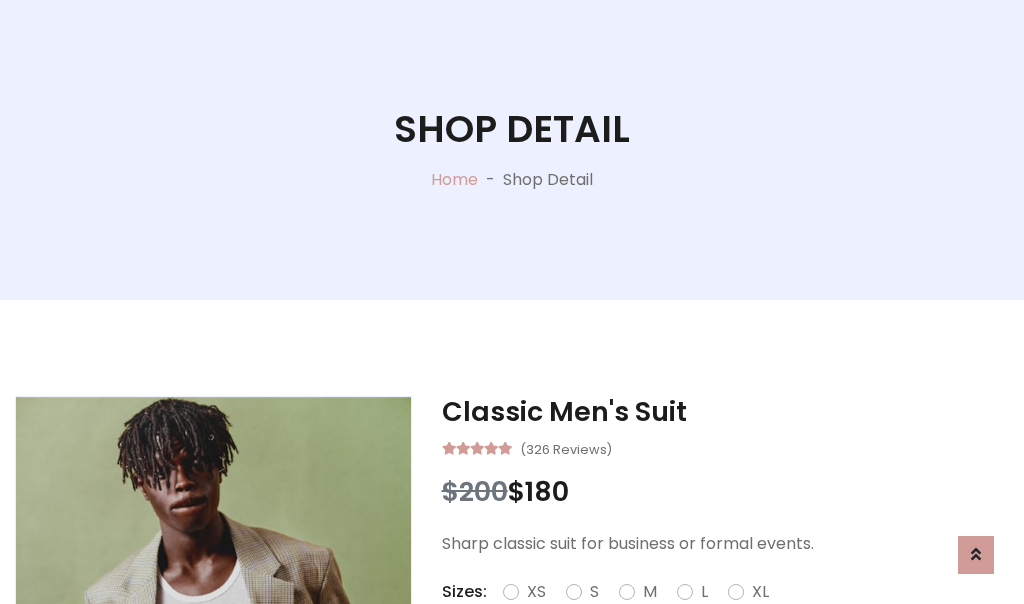 click on "M" at bounding box center (650, 592) 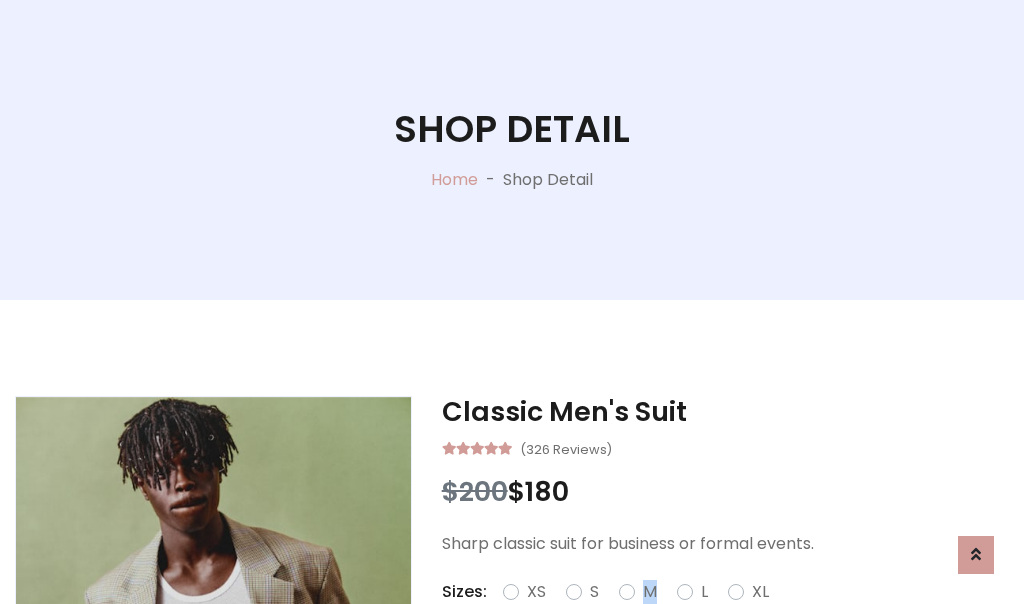 scroll, scrollTop: 4, scrollLeft: 0, axis: vertical 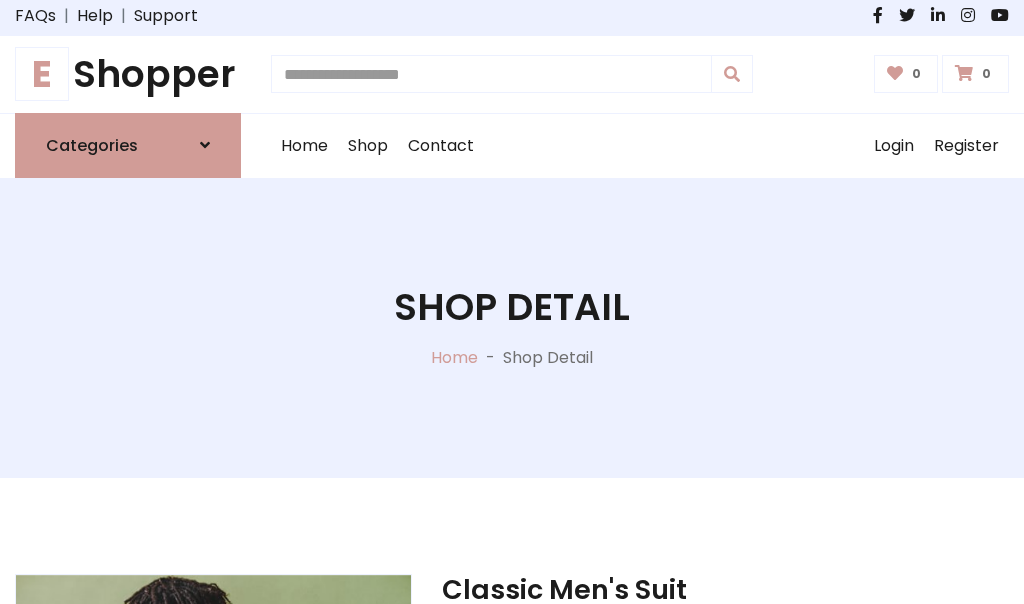 click on "Shop Detail" at bounding box center [512, 307] 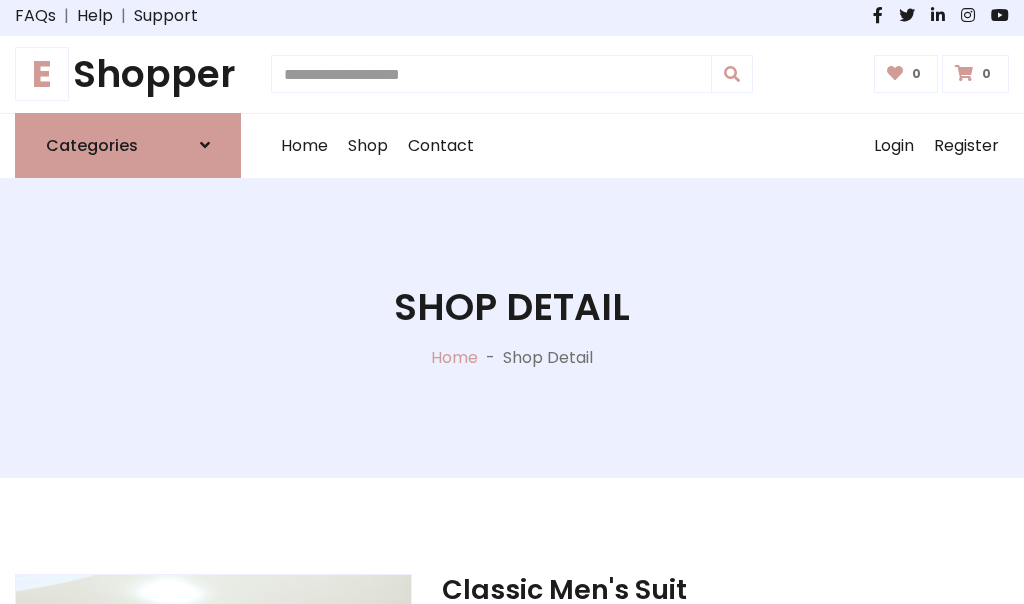 click on "Shop Detail" at bounding box center [512, 307] 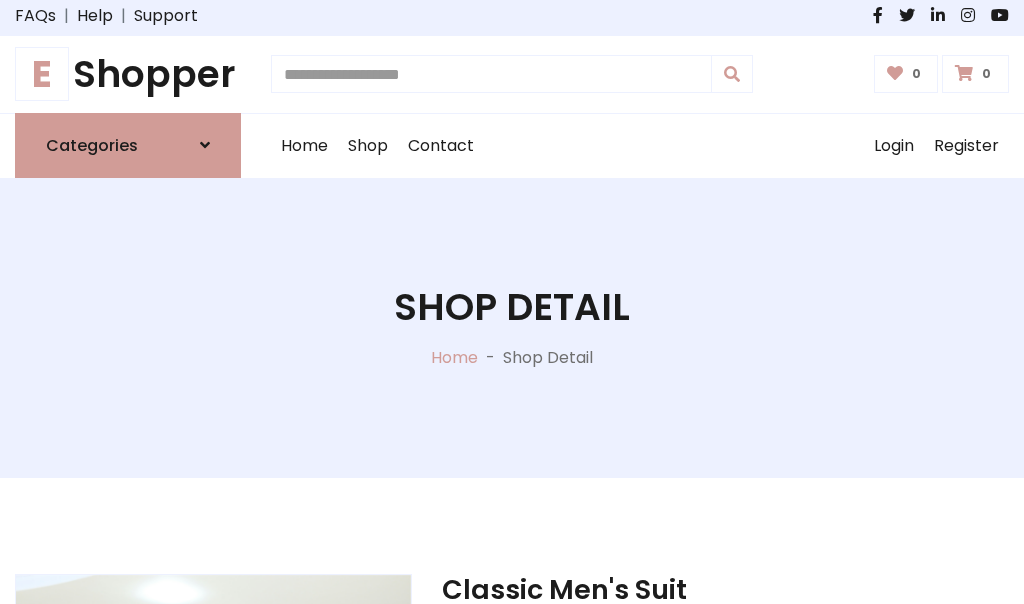 click on "Shop Detail" at bounding box center [512, 307] 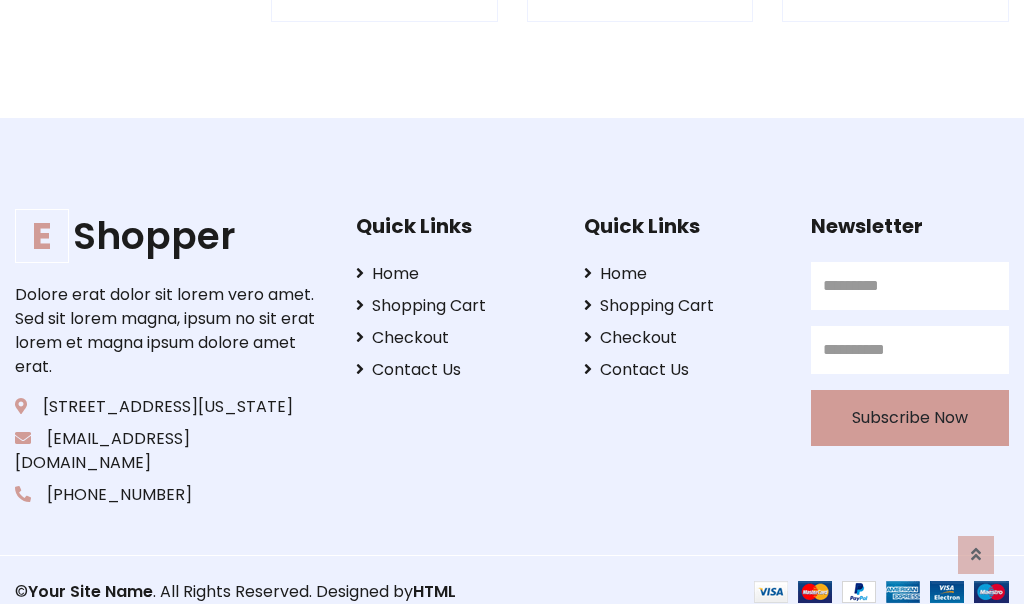 scroll, scrollTop: 0, scrollLeft: 0, axis: both 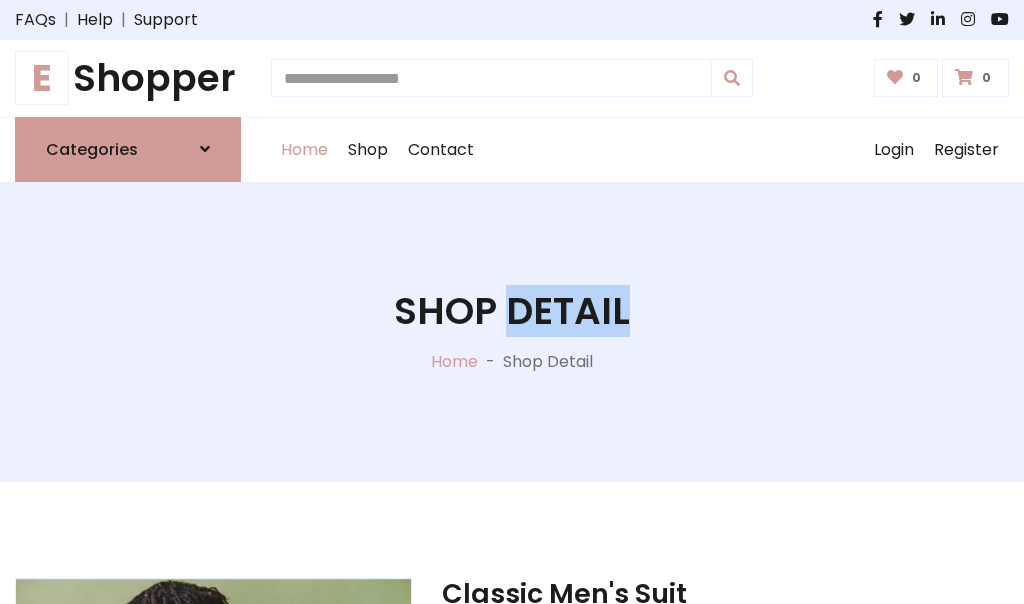 click on "Home" at bounding box center (304, 150) 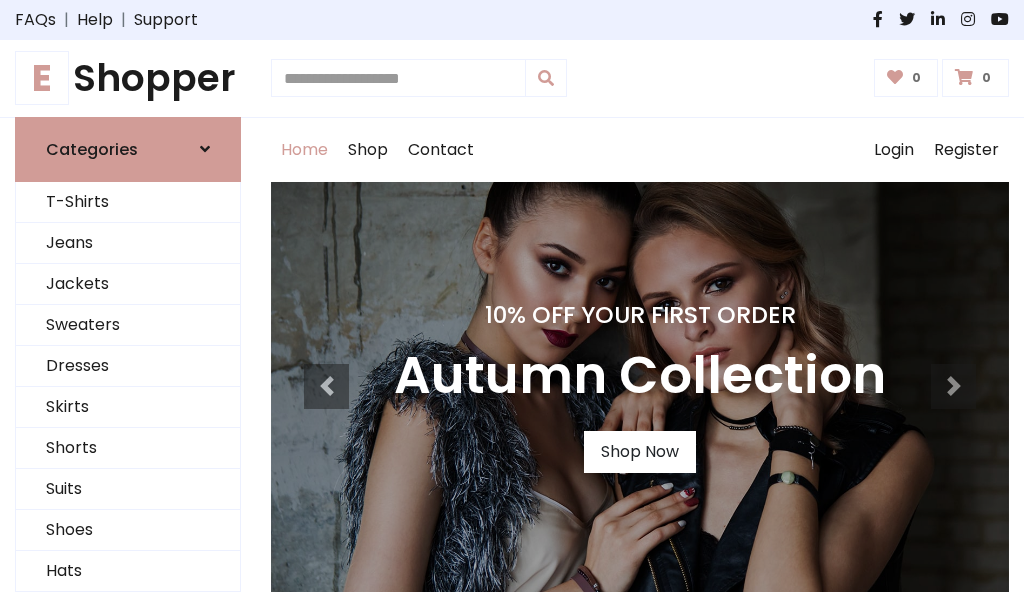 scroll, scrollTop: 1633, scrollLeft: 0, axis: vertical 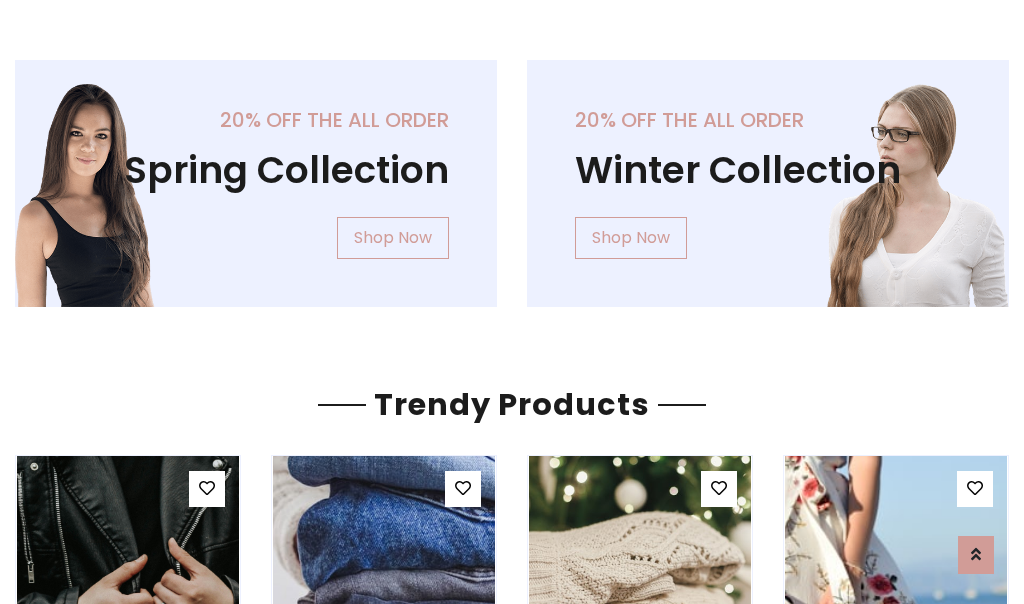click on "Your Site Name" at bounding box center (120, 3204) 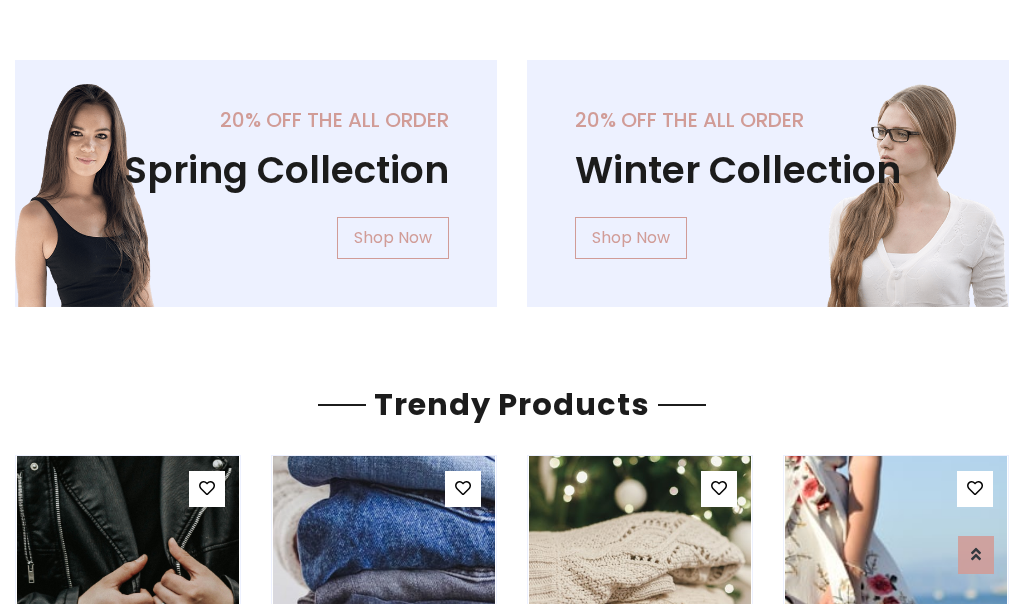 scroll, scrollTop: 0, scrollLeft: 0, axis: both 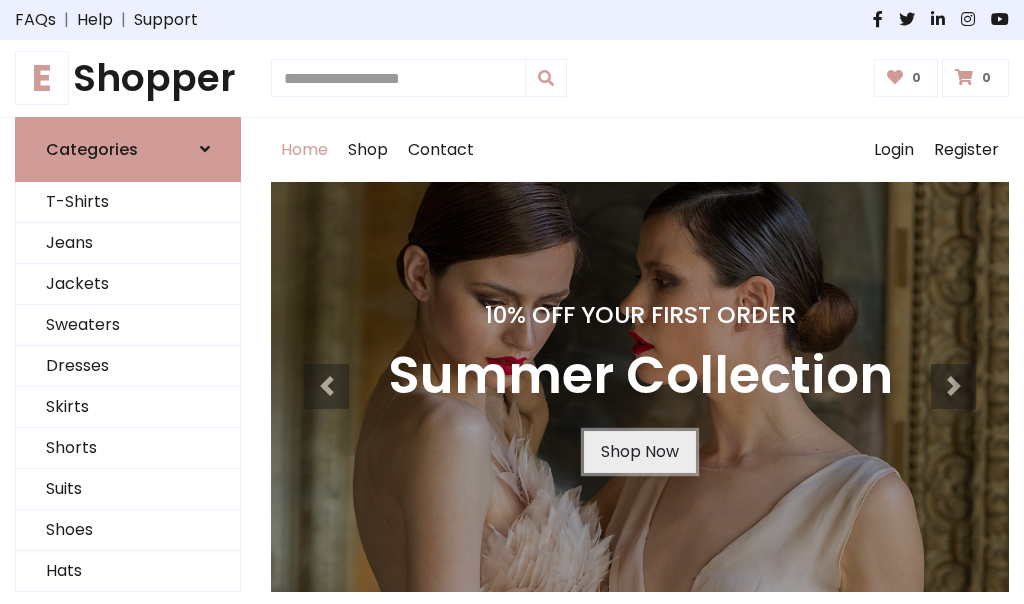 click on "Shop Now" at bounding box center [640, 452] 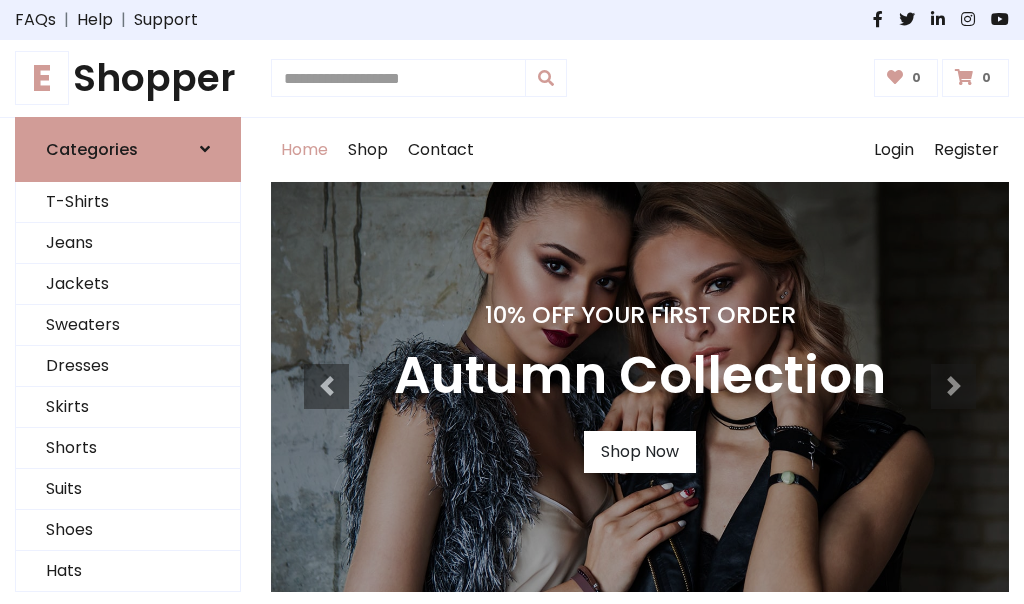 scroll, scrollTop: 0, scrollLeft: 0, axis: both 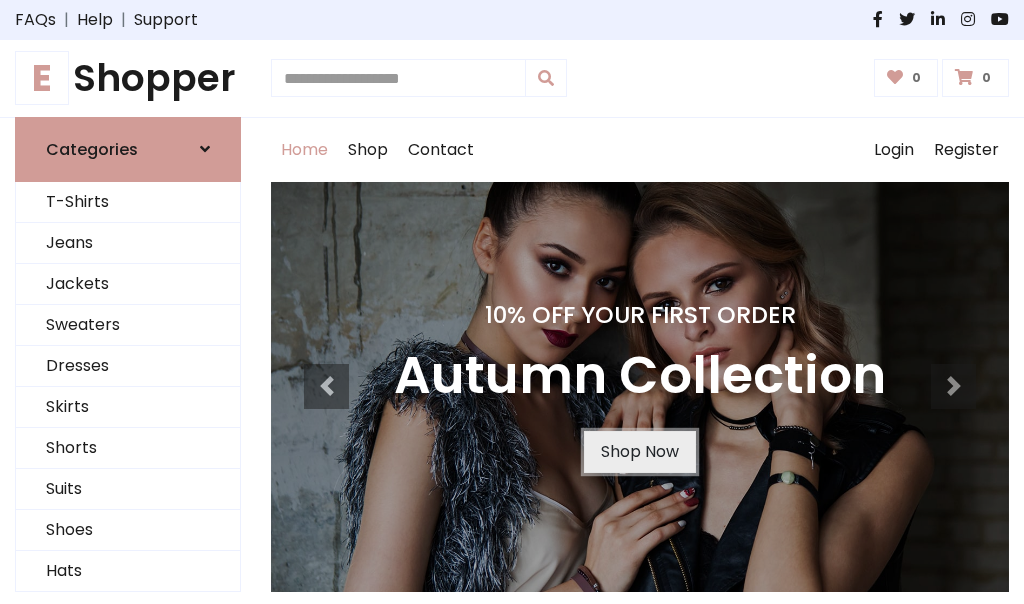 click on "Shop Now" at bounding box center [640, 452] 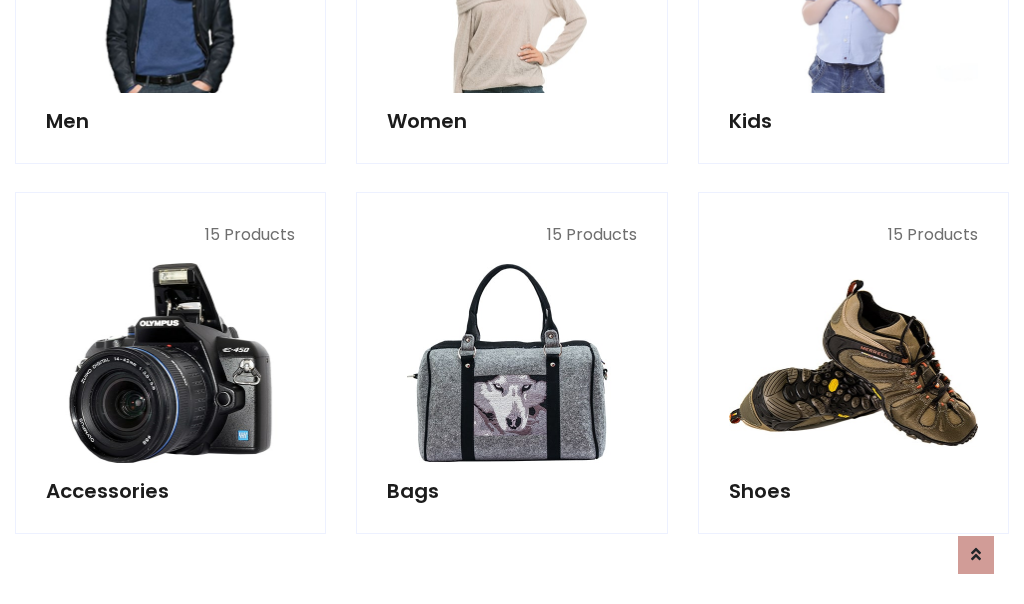 scroll, scrollTop: 1994, scrollLeft: 0, axis: vertical 